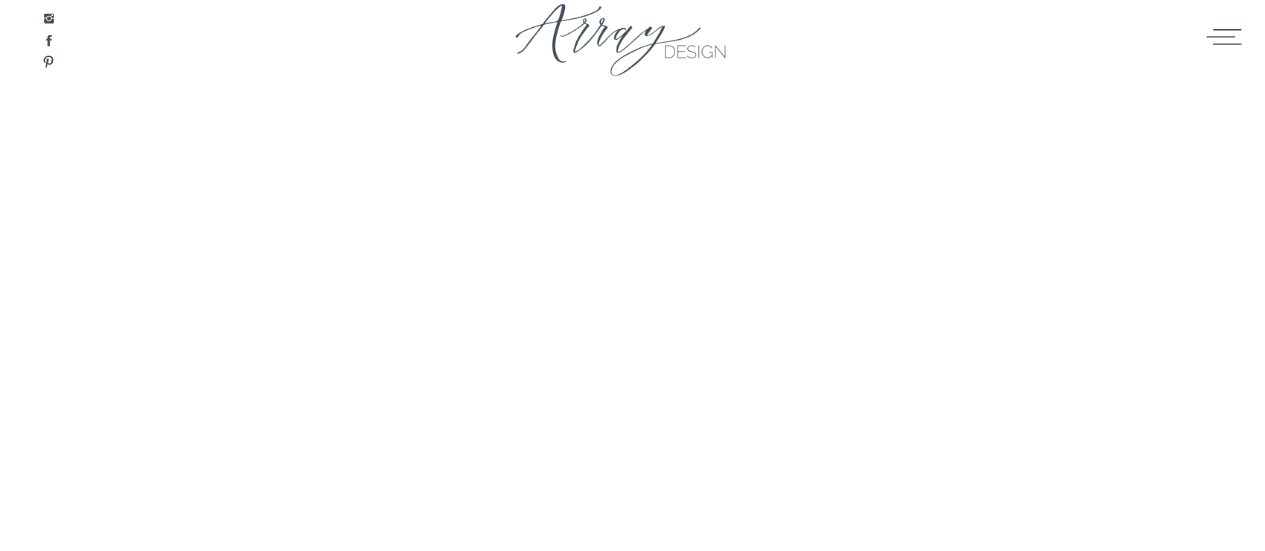scroll, scrollTop: 0, scrollLeft: 0, axis: both 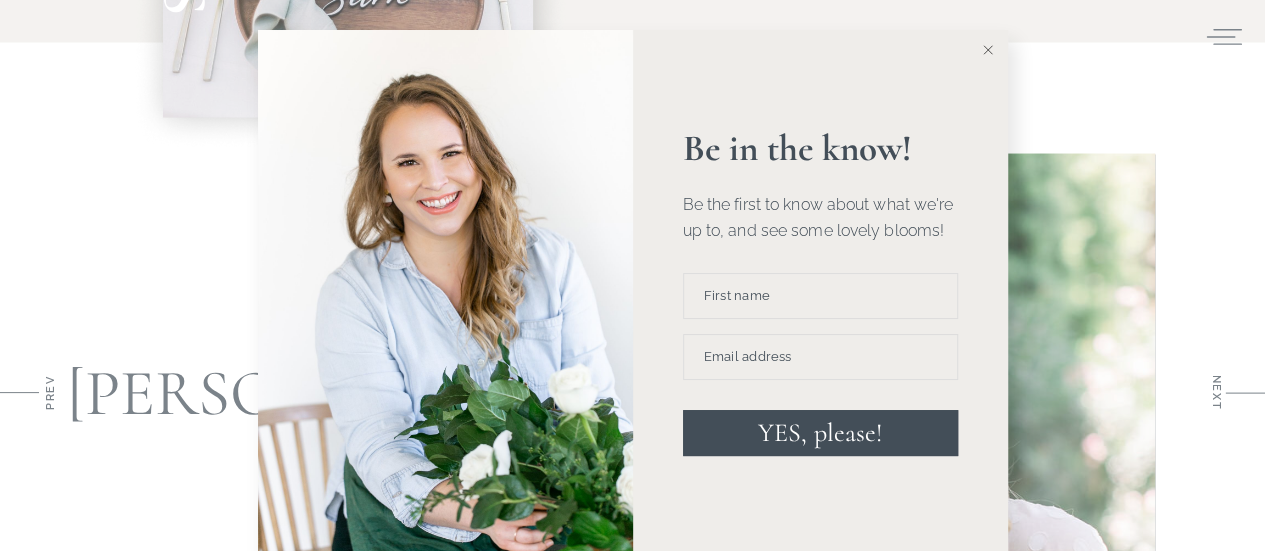 click on "Be in the know!
Be the first to know about what we're up to, and see some lovely blooms!
z F p i p r x s C t p   I n M a Z m x e R
R E j m h a w i F l B   D a t d L d u r u e K s I s W
YES, please!
Thank you for subscribing!" at bounding box center [632, 275] 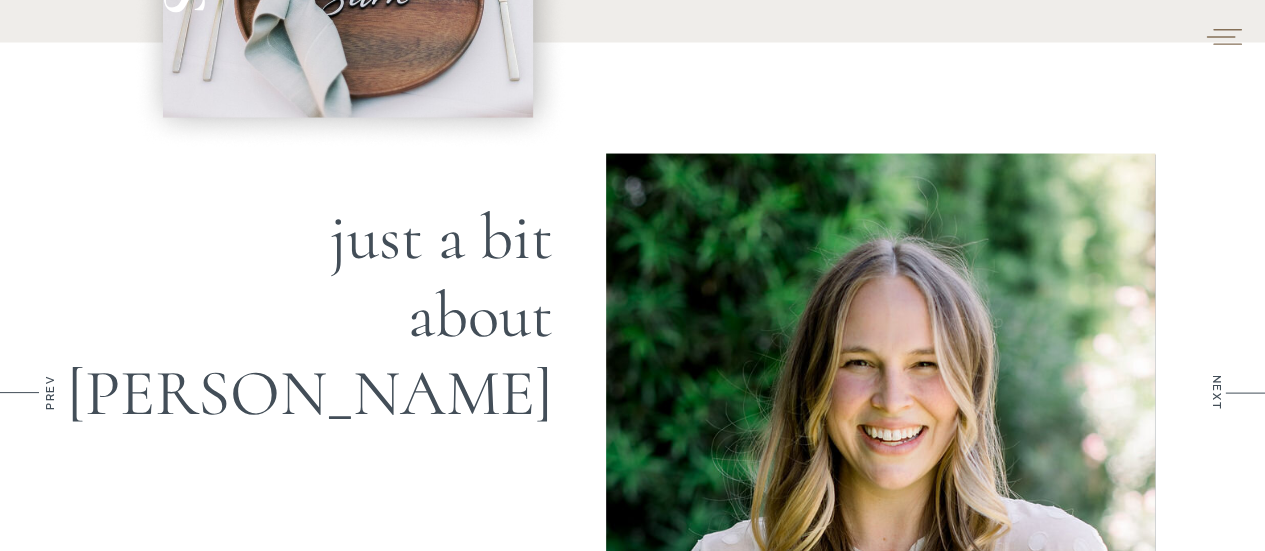 click 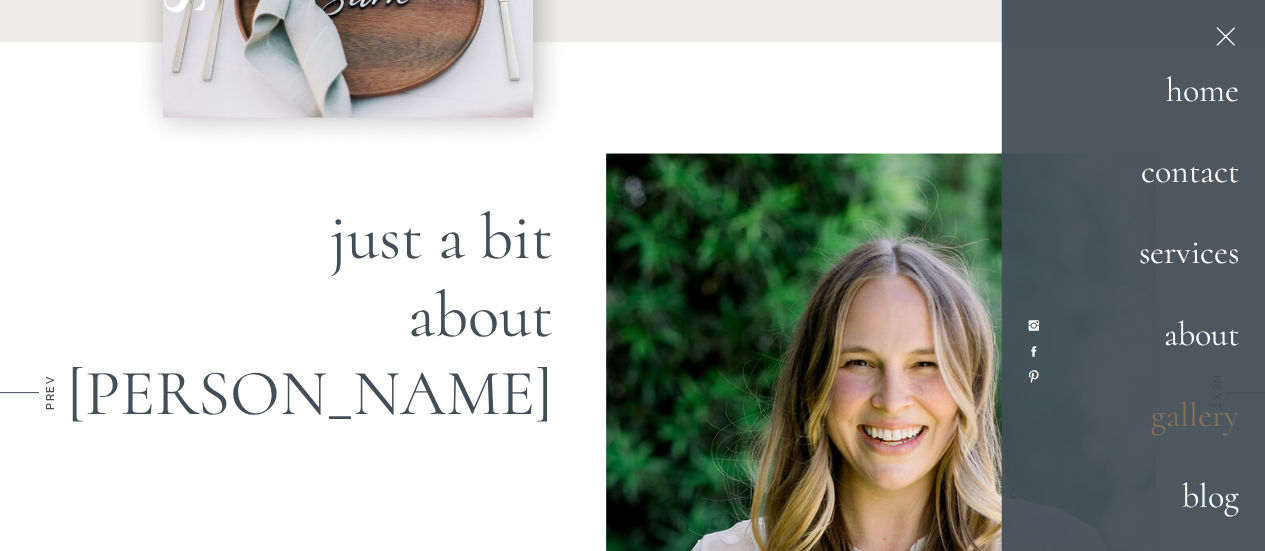 click on "gallery" at bounding box center (1170, 416) 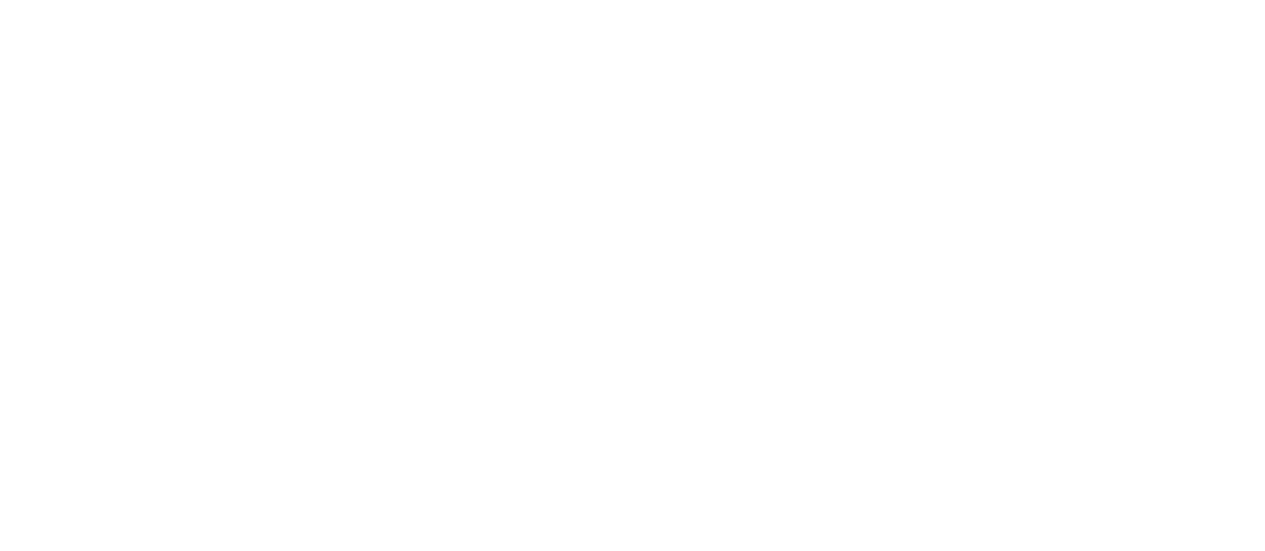 scroll, scrollTop: 0, scrollLeft: 0, axis: both 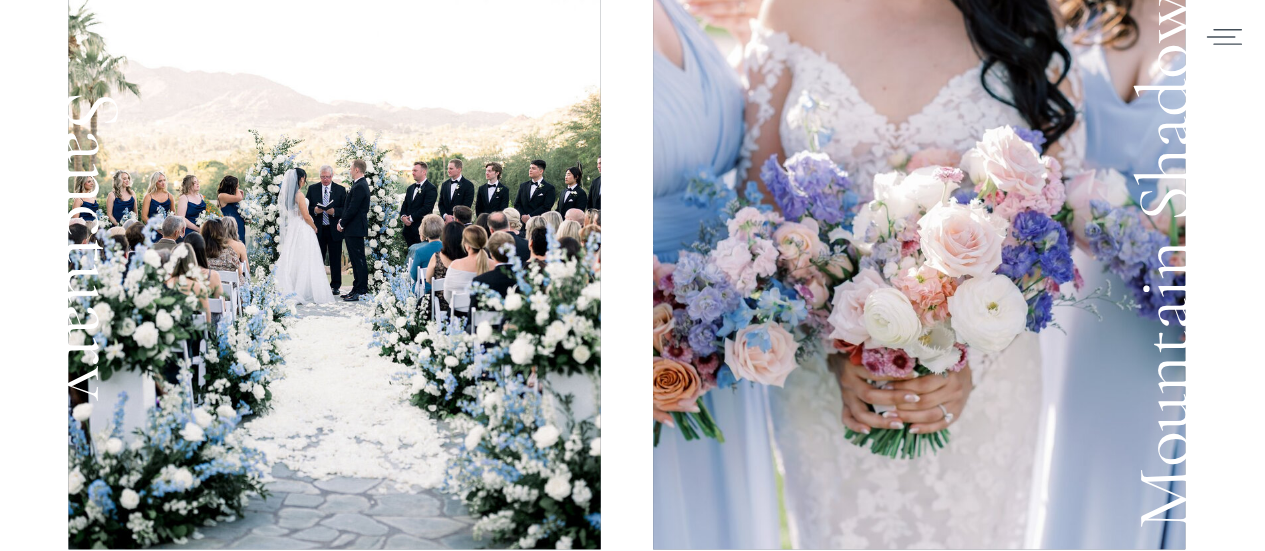 click 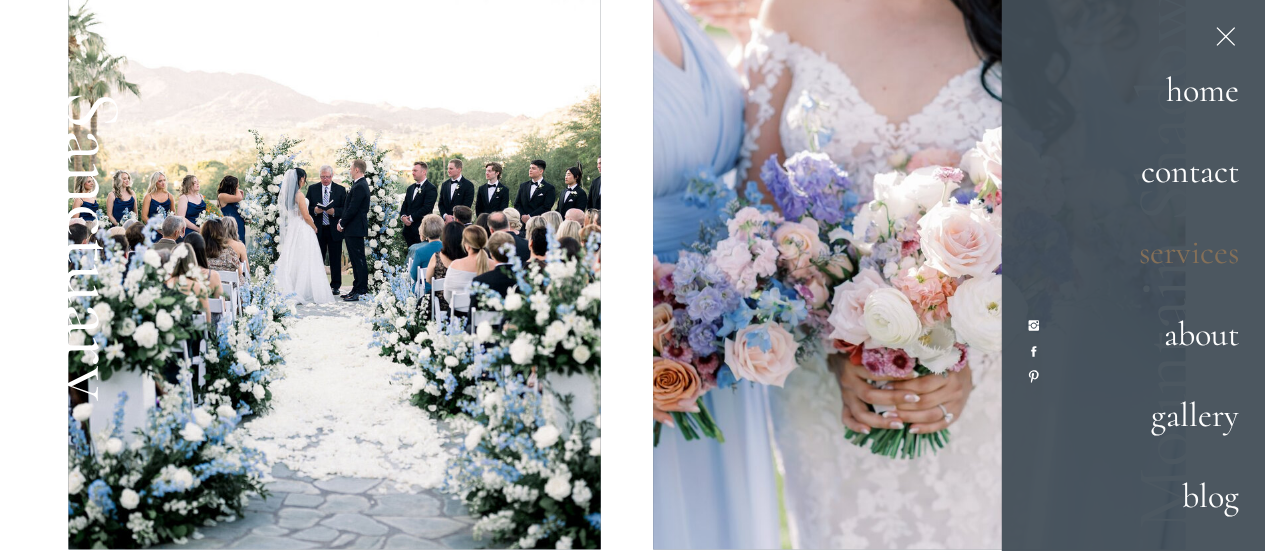 click on "services" at bounding box center (1169, 253) 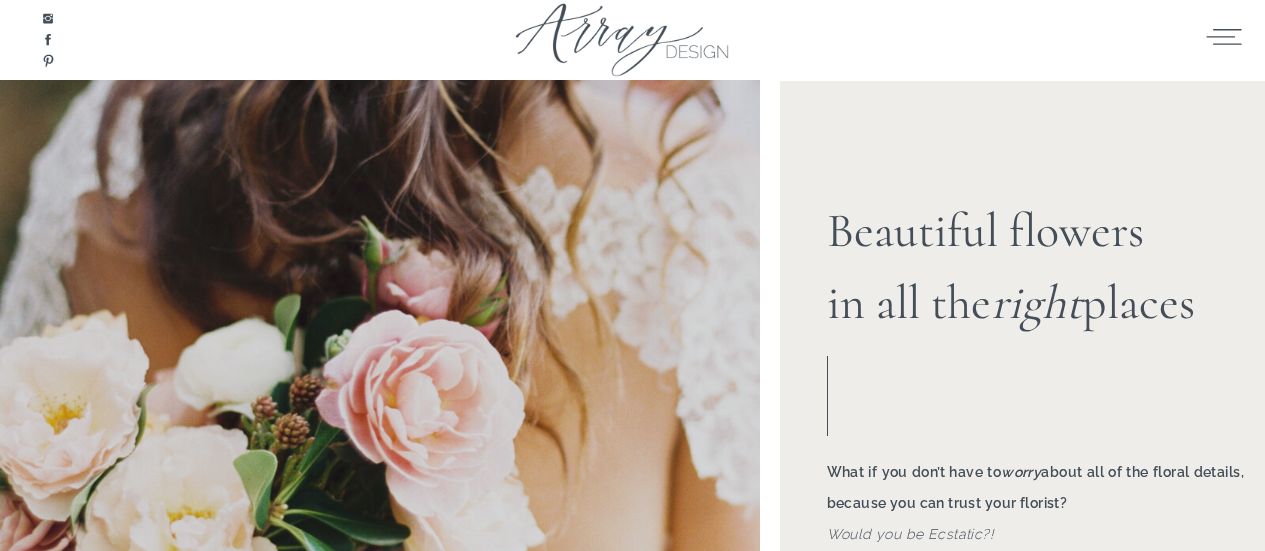 scroll, scrollTop: 0, scrollLeft: 0, axis: both 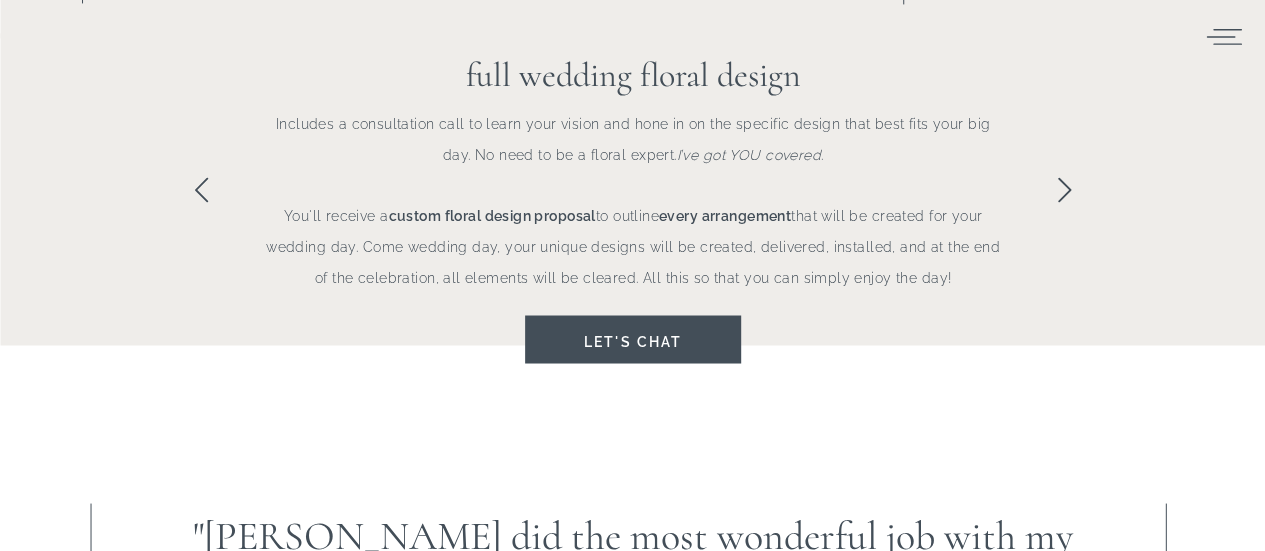 click 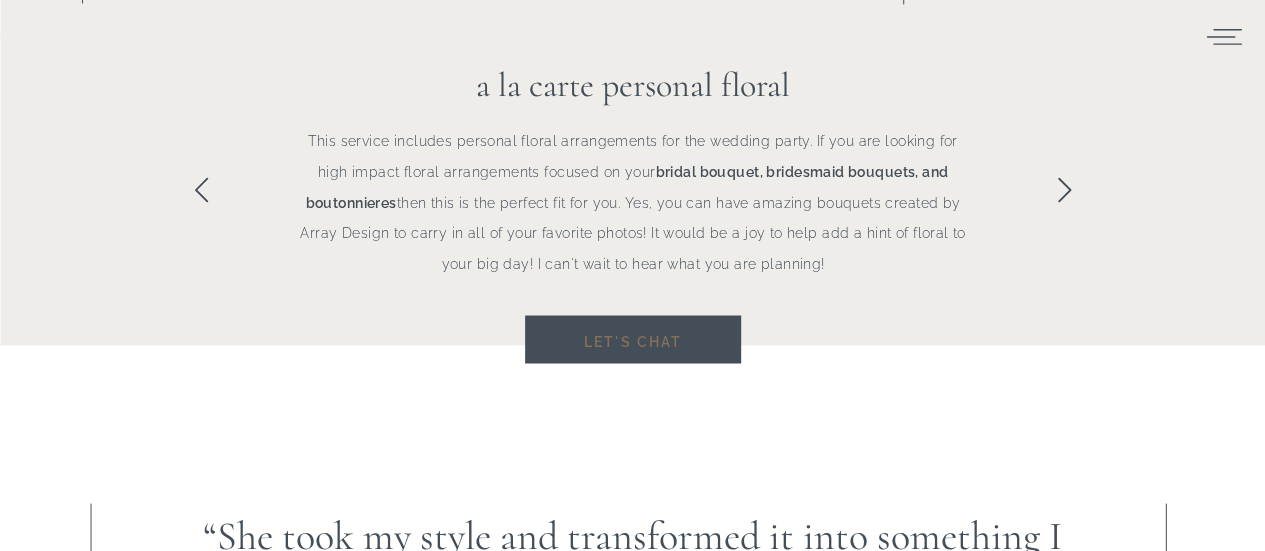 click on "Let's chat" at bounding box center (633, 339) 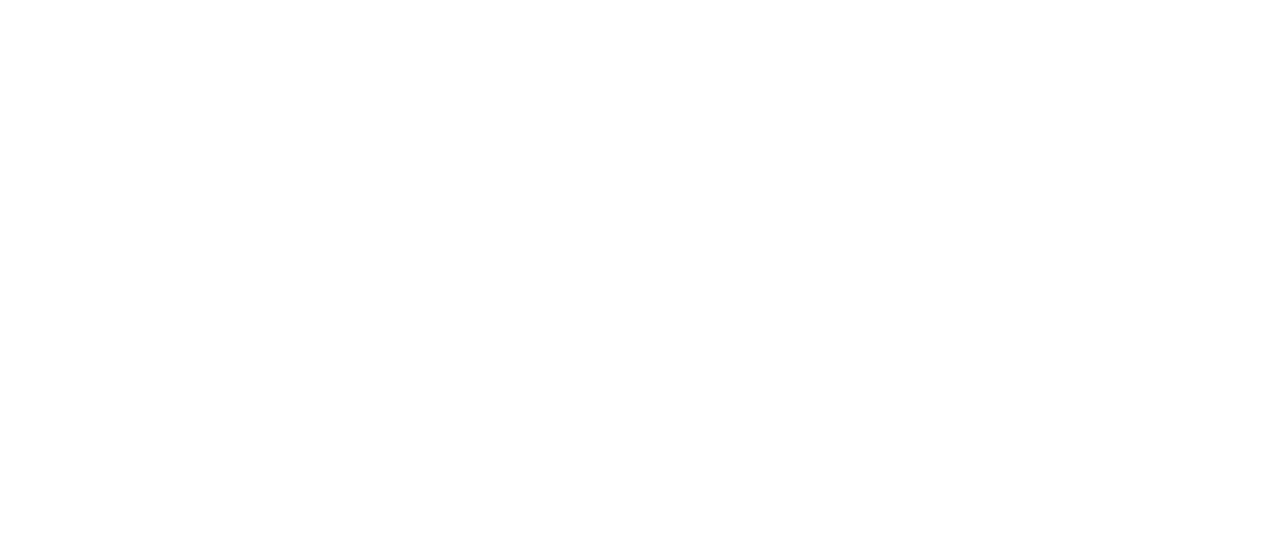 scroll, scrollTop: 0, scrollLeft: 0, axis: both 